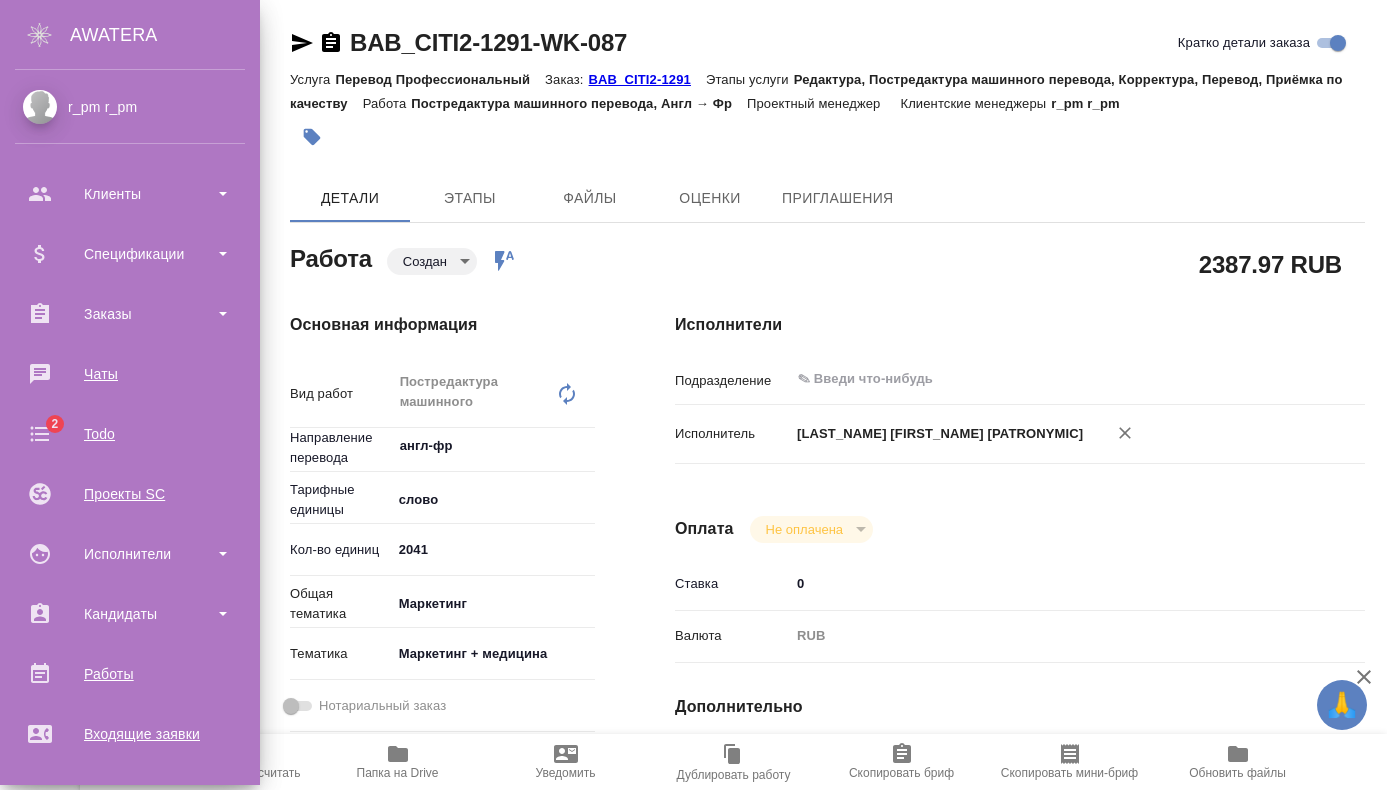 scroll, scrollTop: 0, scrollLeft: 0, axis: both 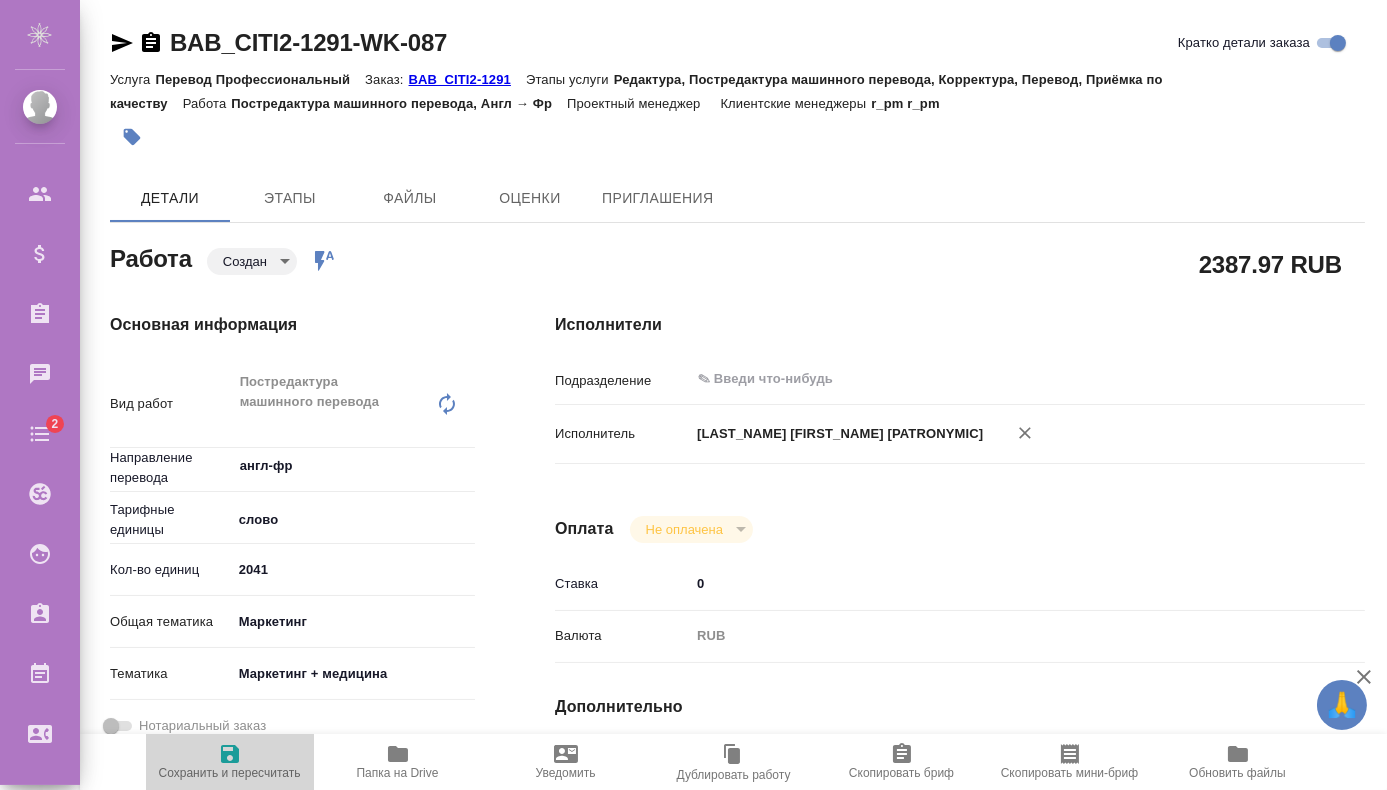 click at bounding box center [230, 754] 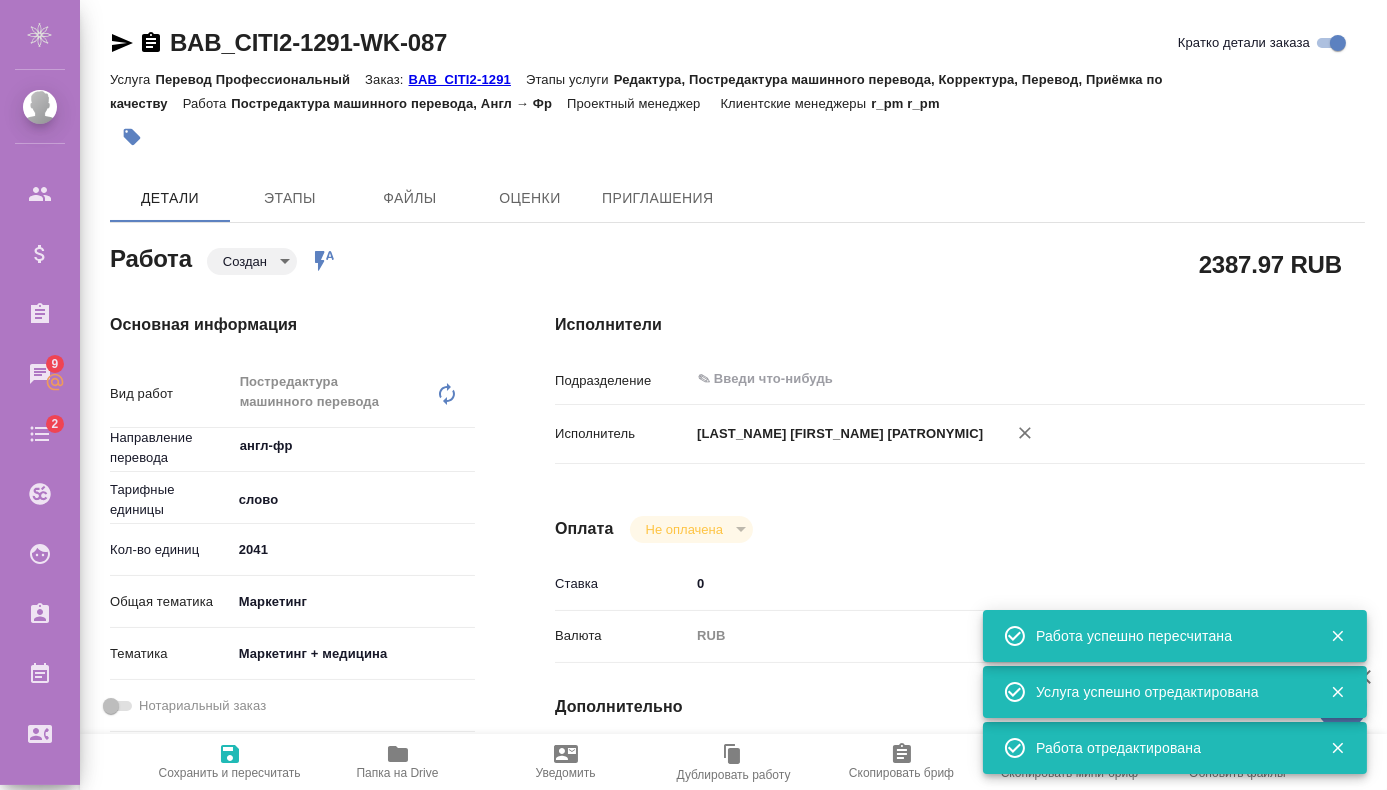 click on "2041" at bounding box center (353, 549) 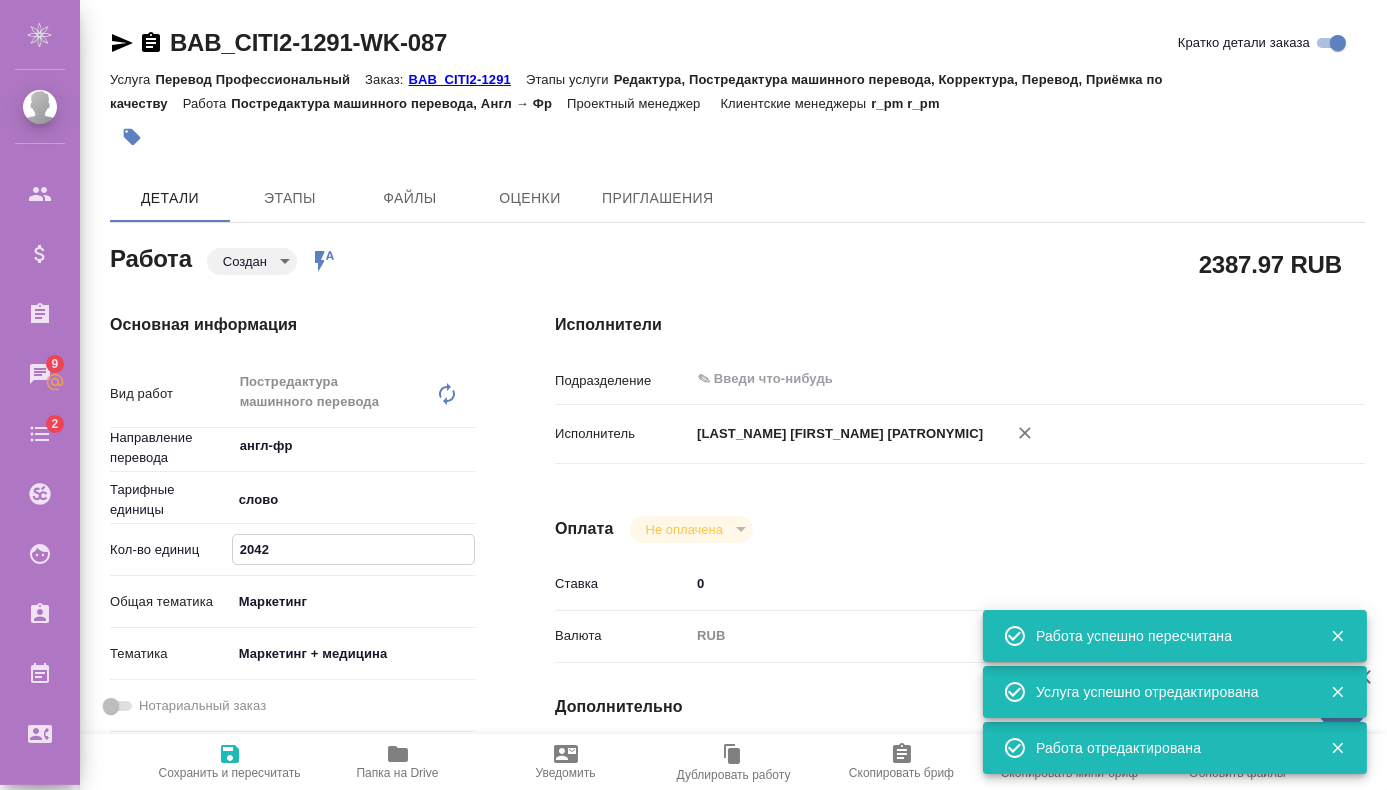 type on "2043" 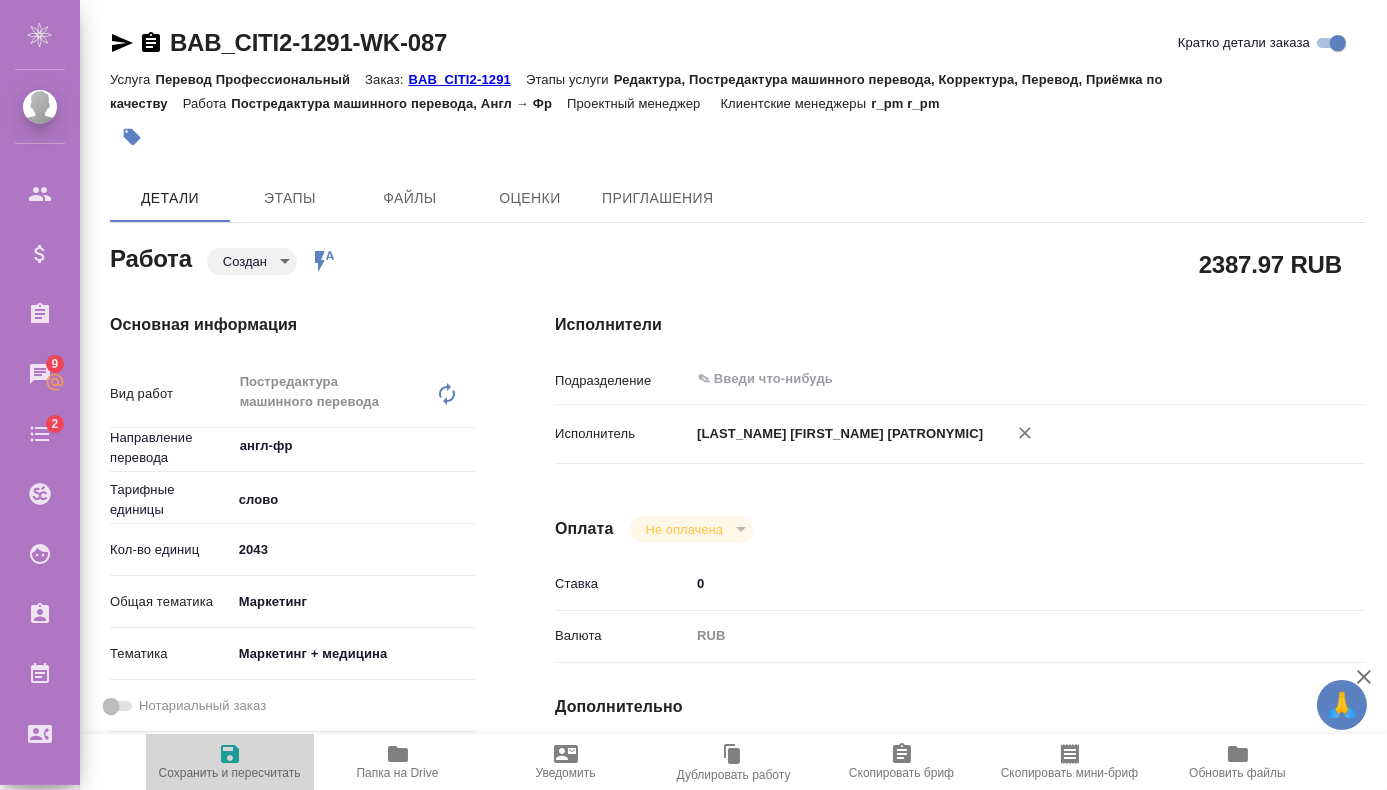 click at bounding box center (230, 754) 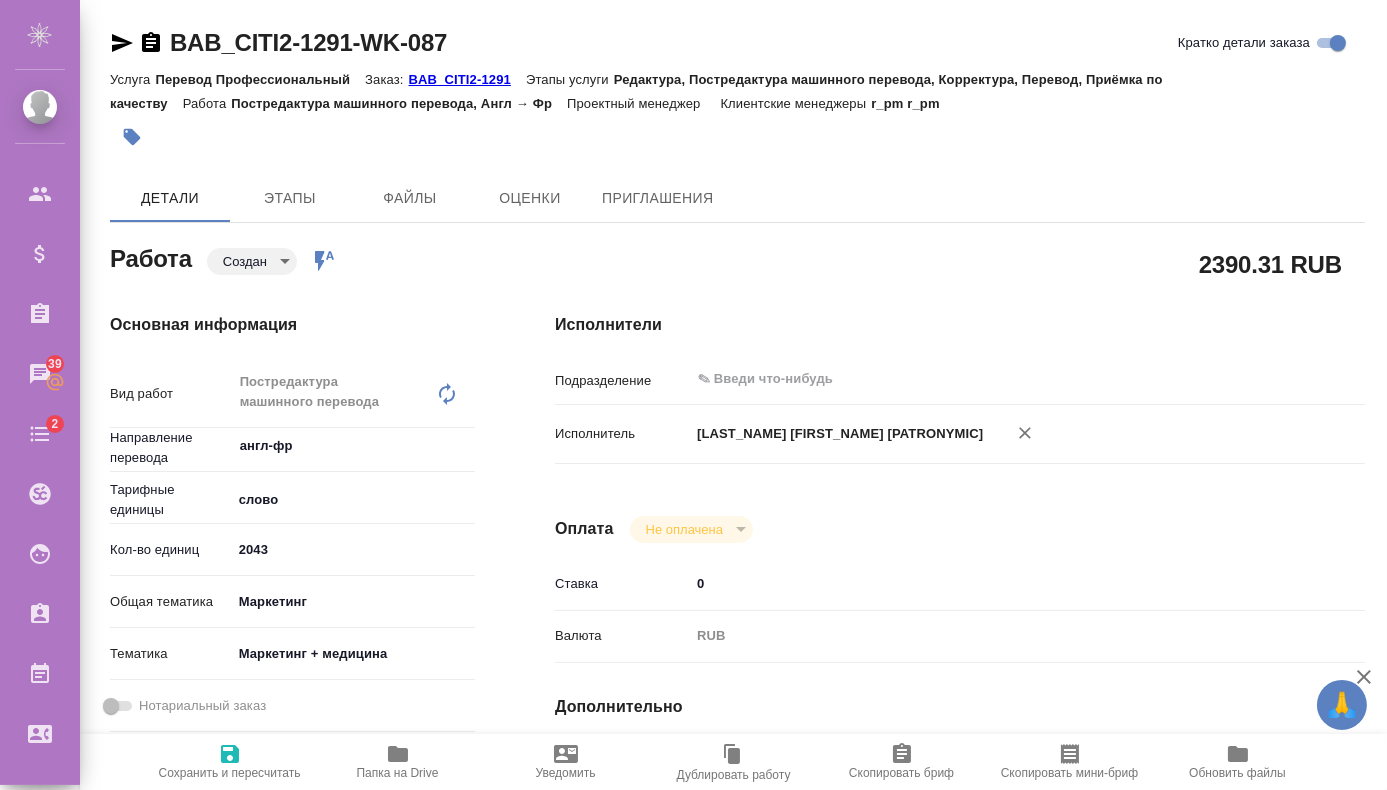 click on "BAB_CITI2-1291" at bounding box center (467, 79) 